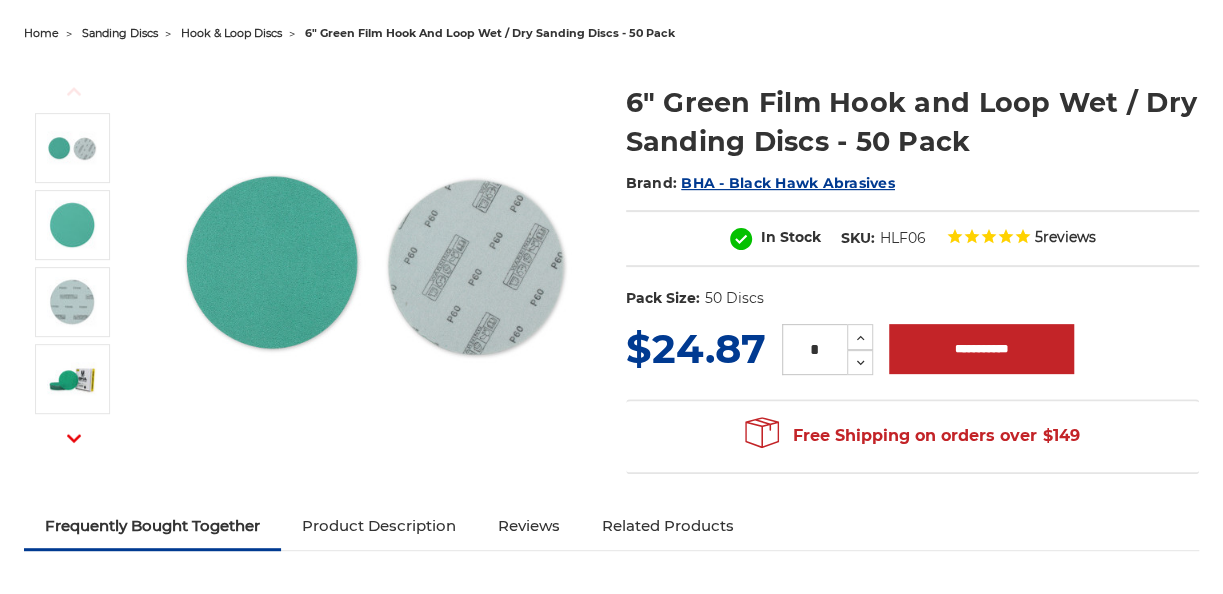 scroll, scrollTop: 200, scrollLeft: 0, axis: vertical 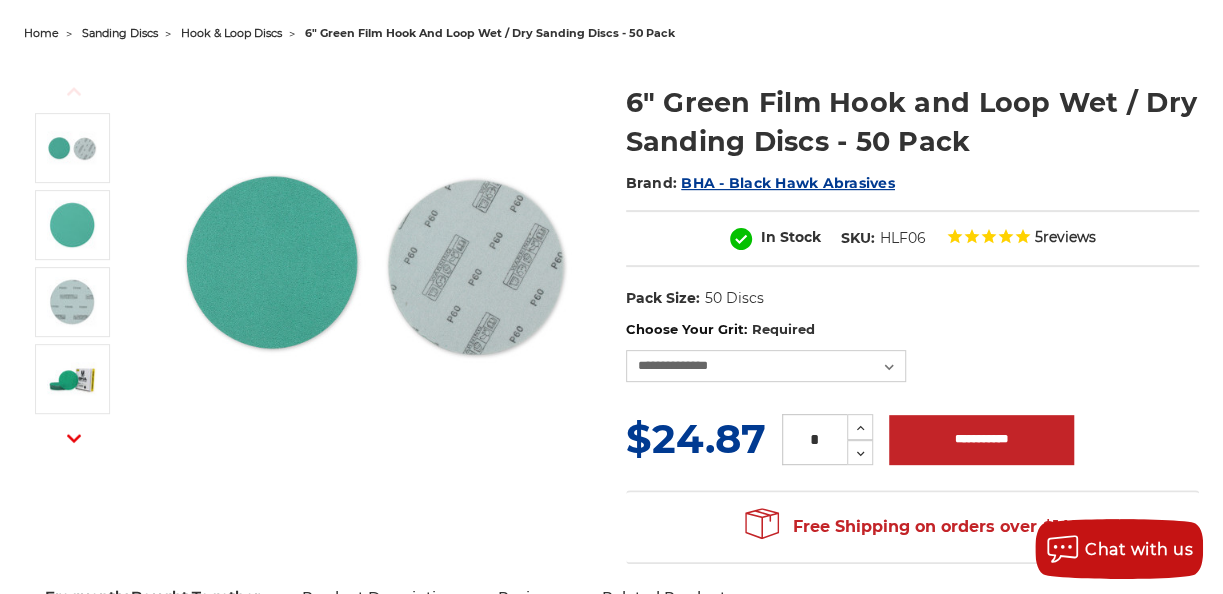 click at bounding box center (1005, 238) 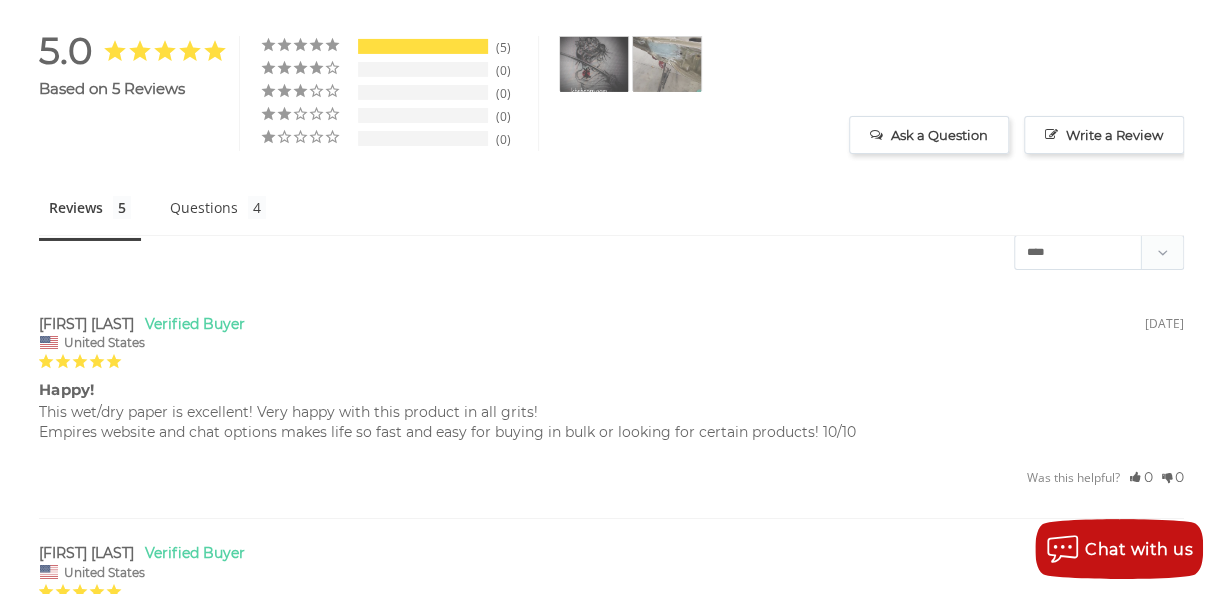 scroll, scrollTop: 0, scrollLeft: 0, axis: both 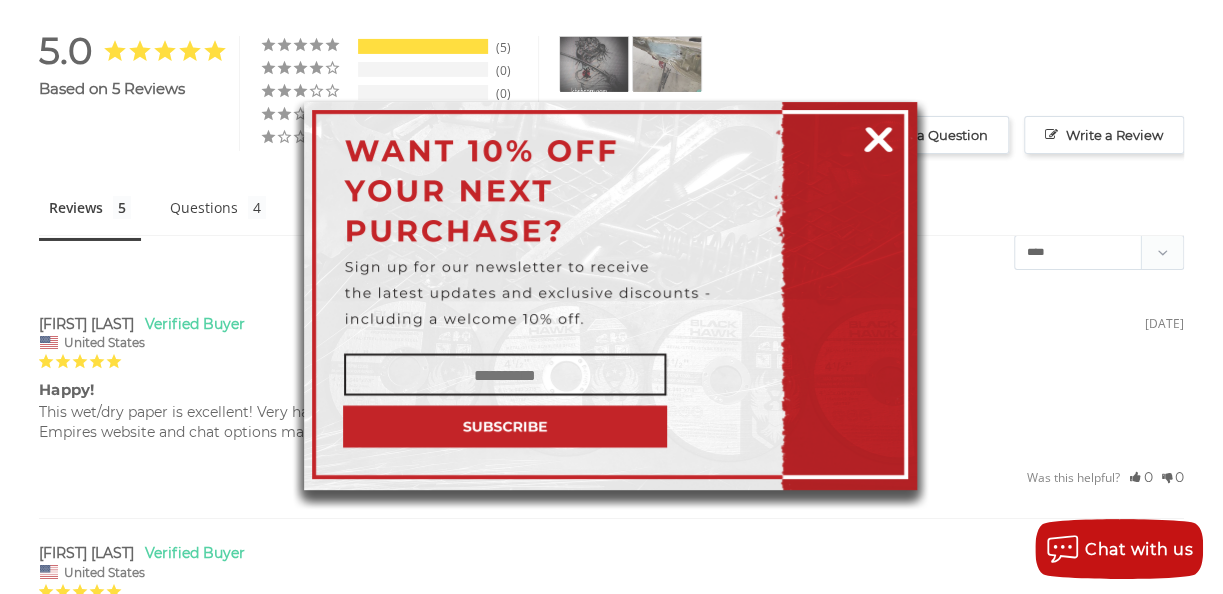 click at bounding box center (878, 136) 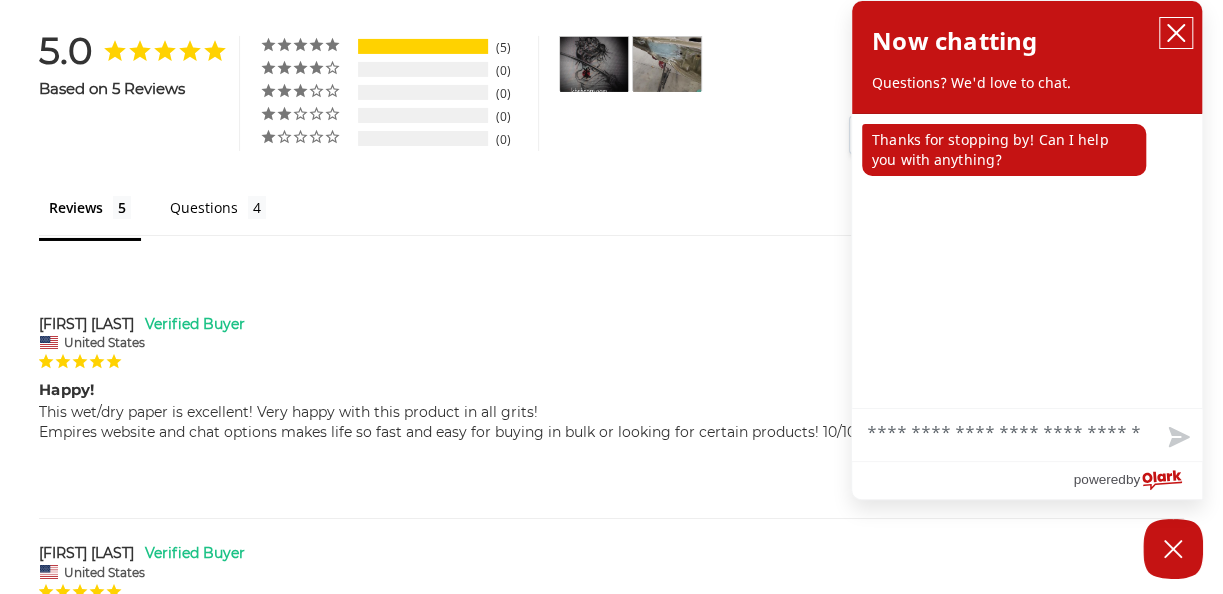 click 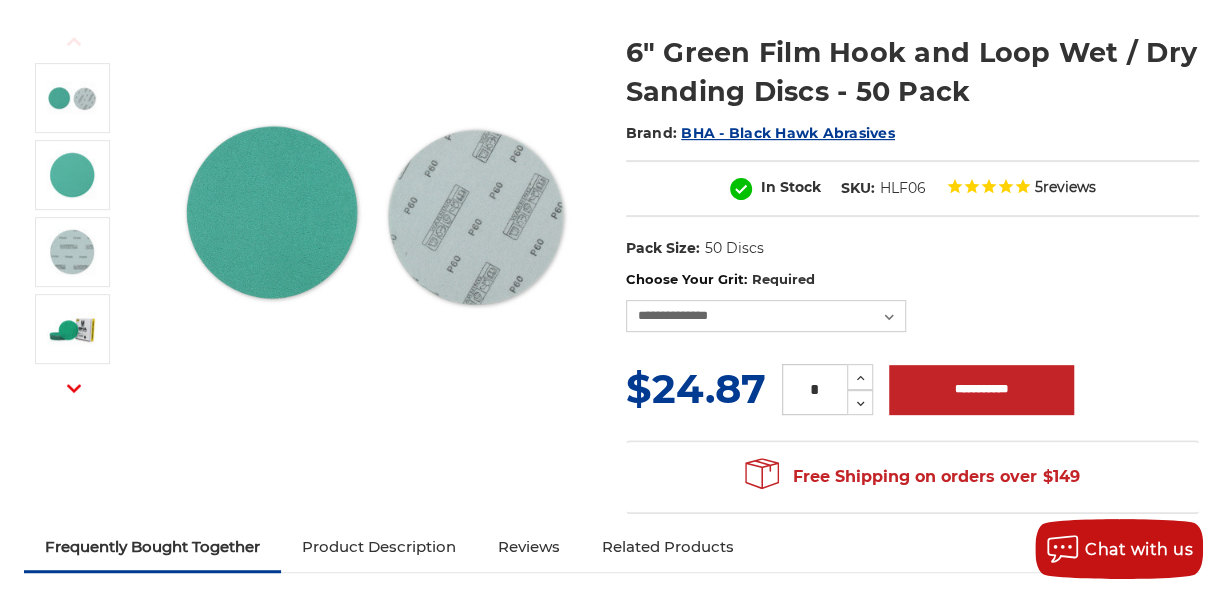 scroll, scrollTop: 218, scrollLeft: 0, axis: vertical 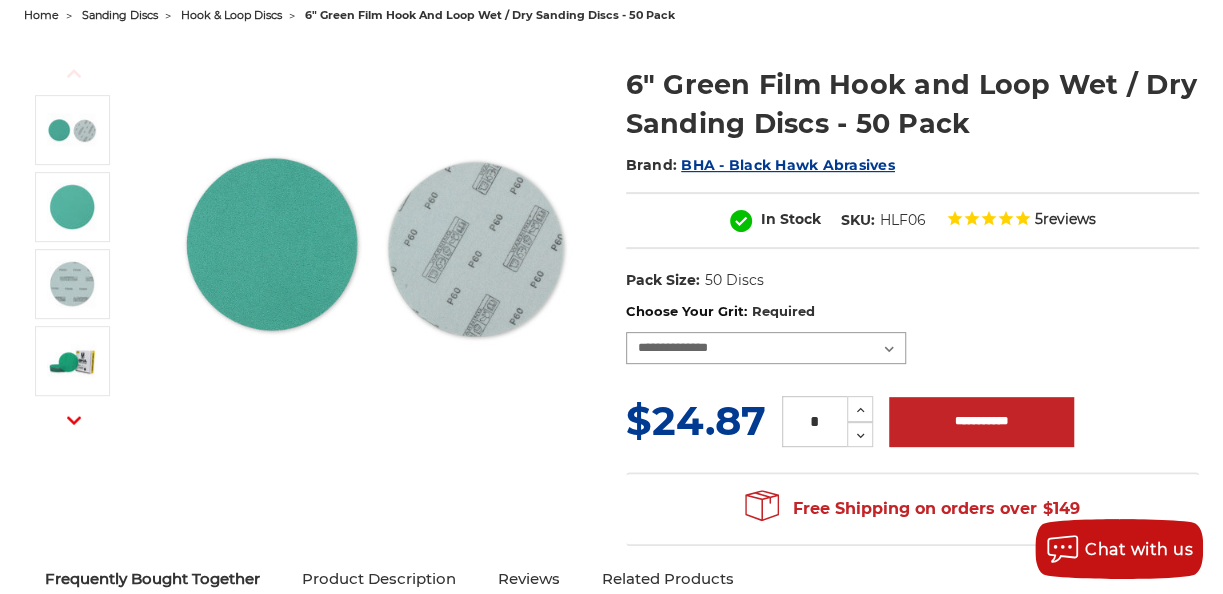 click on "**********" at bounding box center [766, 348] 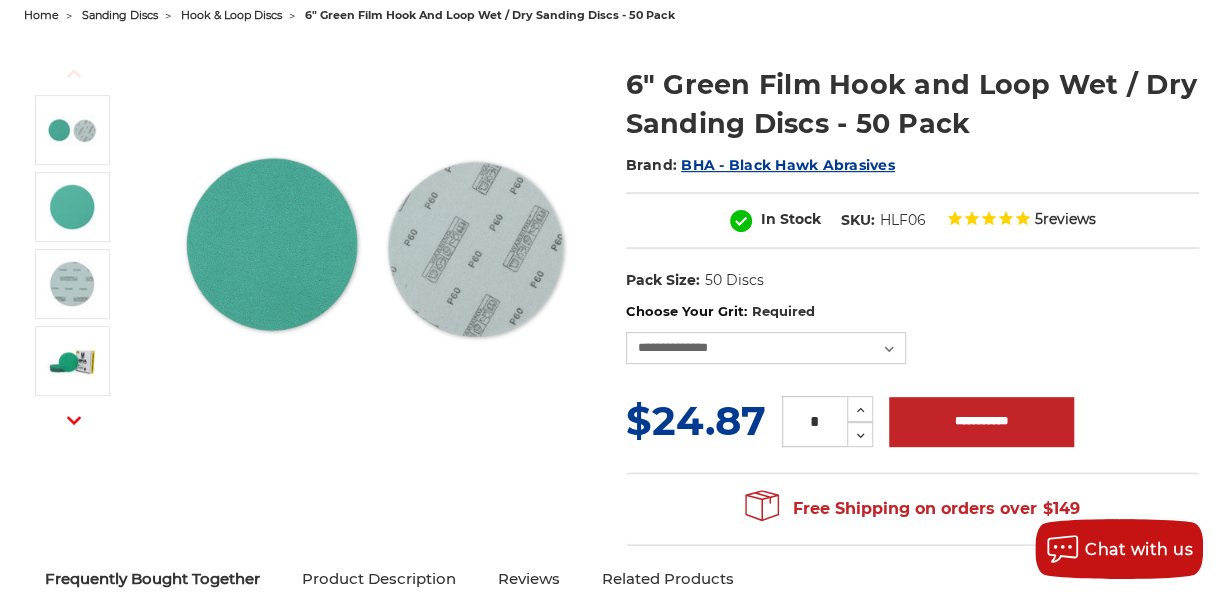 click on "**********" at bounding box center (912, 333) 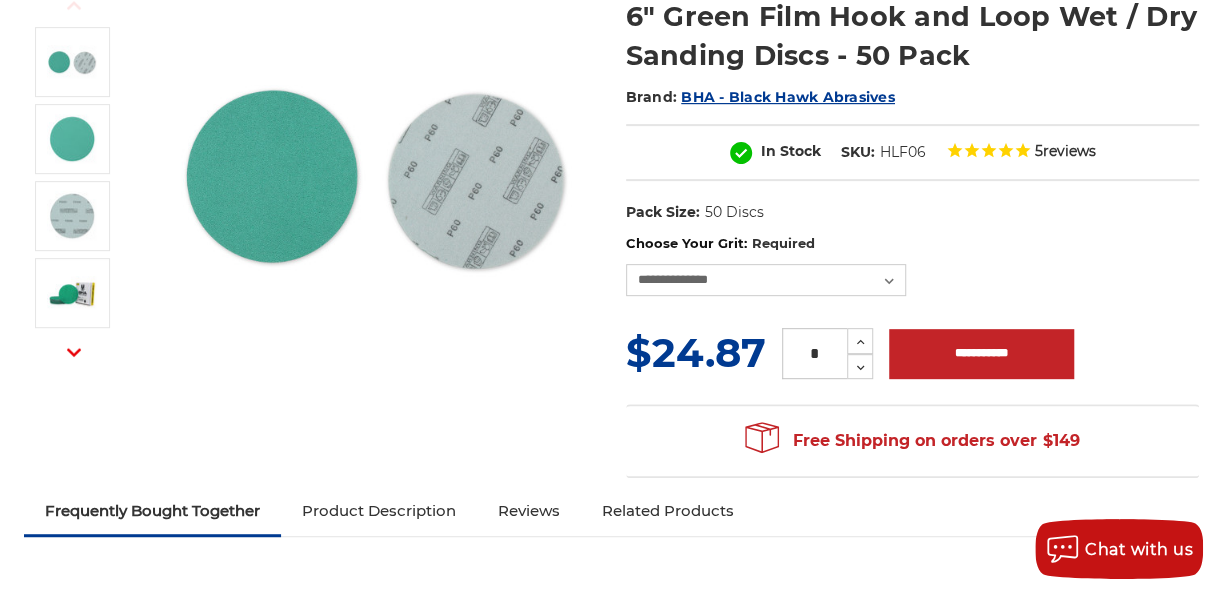 scroll, scrollTop: 318, scrollLeft: 0, axis: vertical 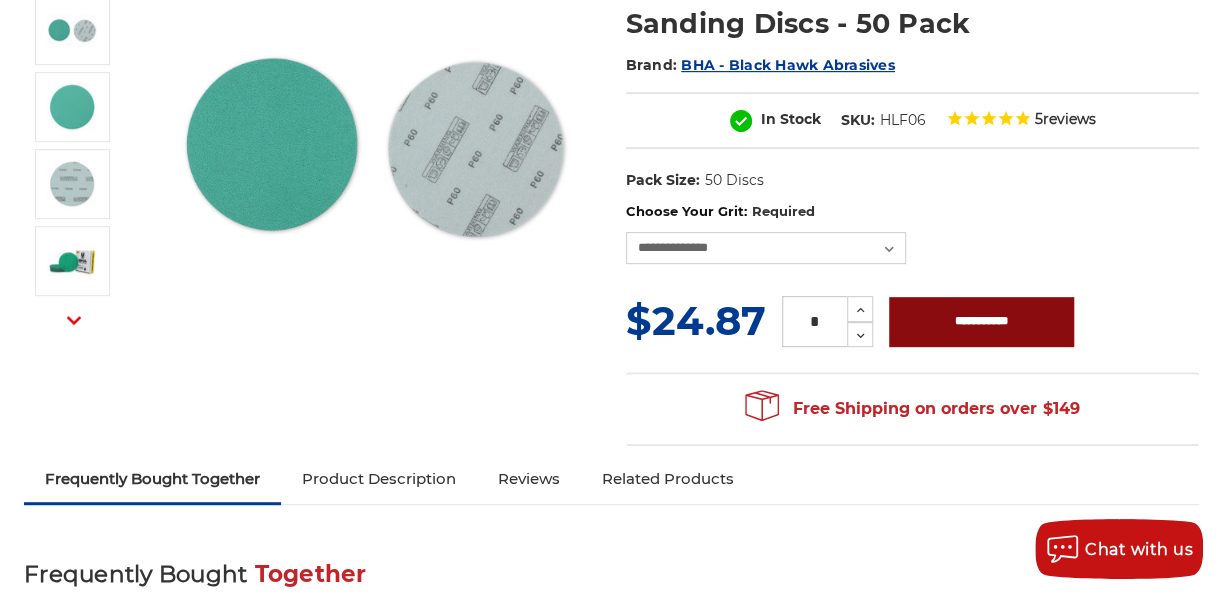 click on "**********" at bounding box center (981, 322) 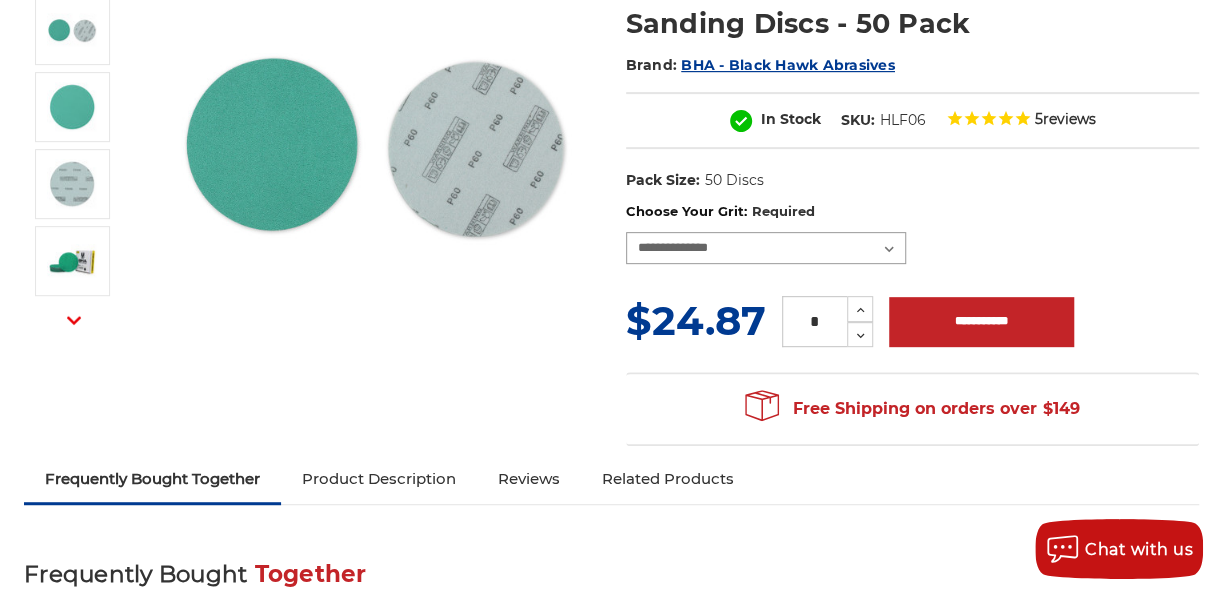 click on "**********" at bounding box center [766, 248] 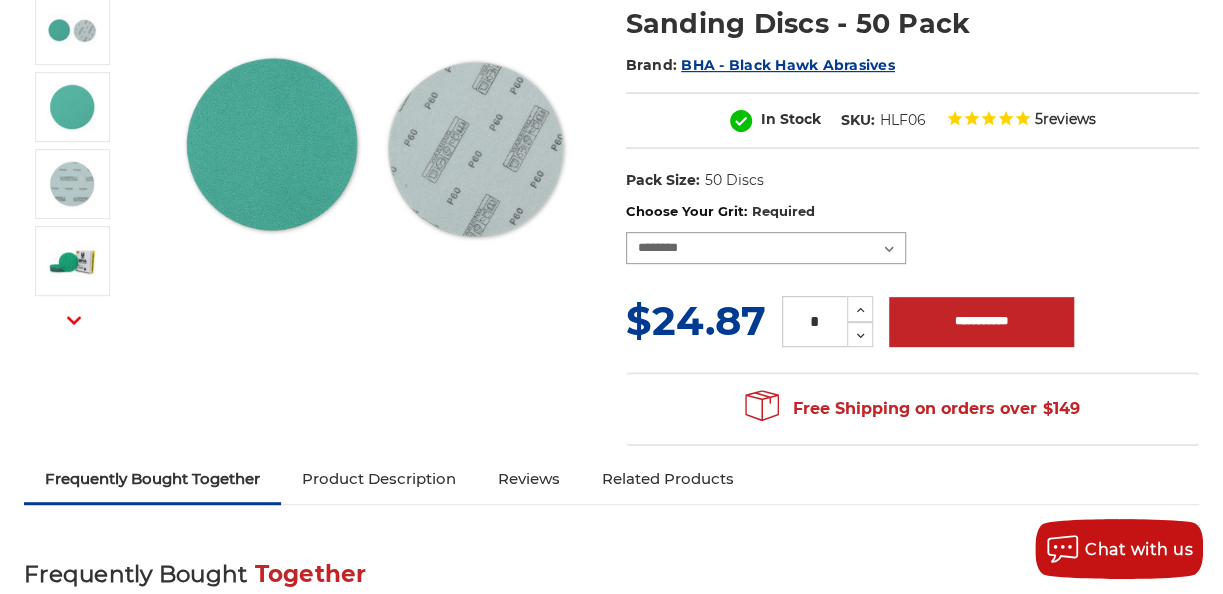 click on "**********" at bounding box center [766, 248] 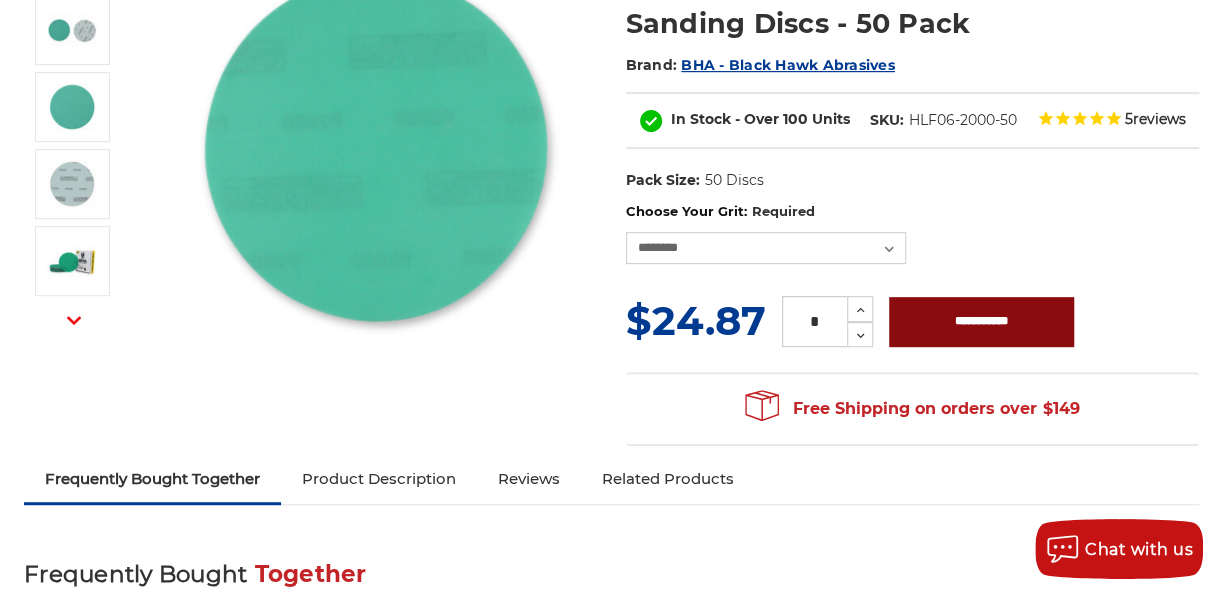 click on "**********" at bounding box center [981, 322] 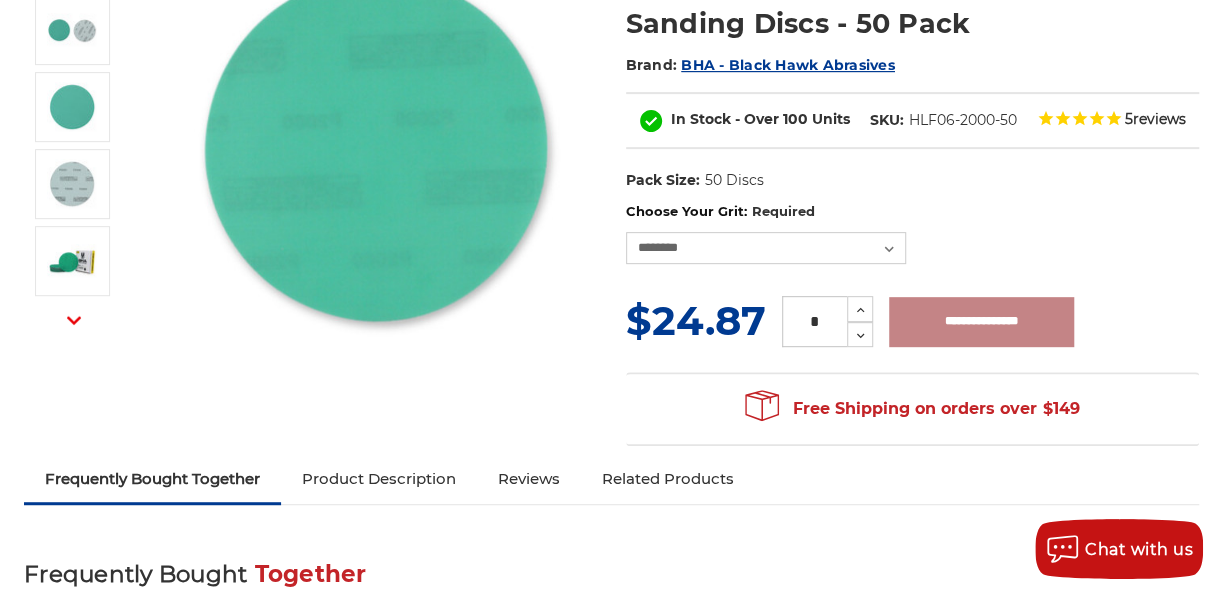 type on "**********" 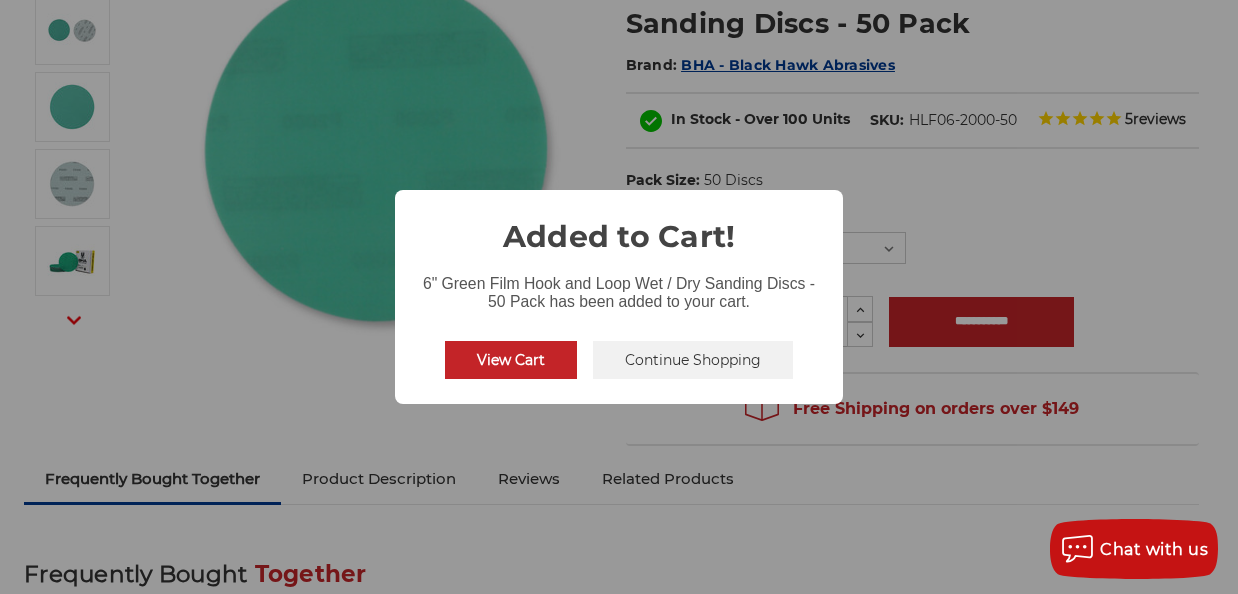 click on "Continue Shopping" at bounding box center (693, 360) 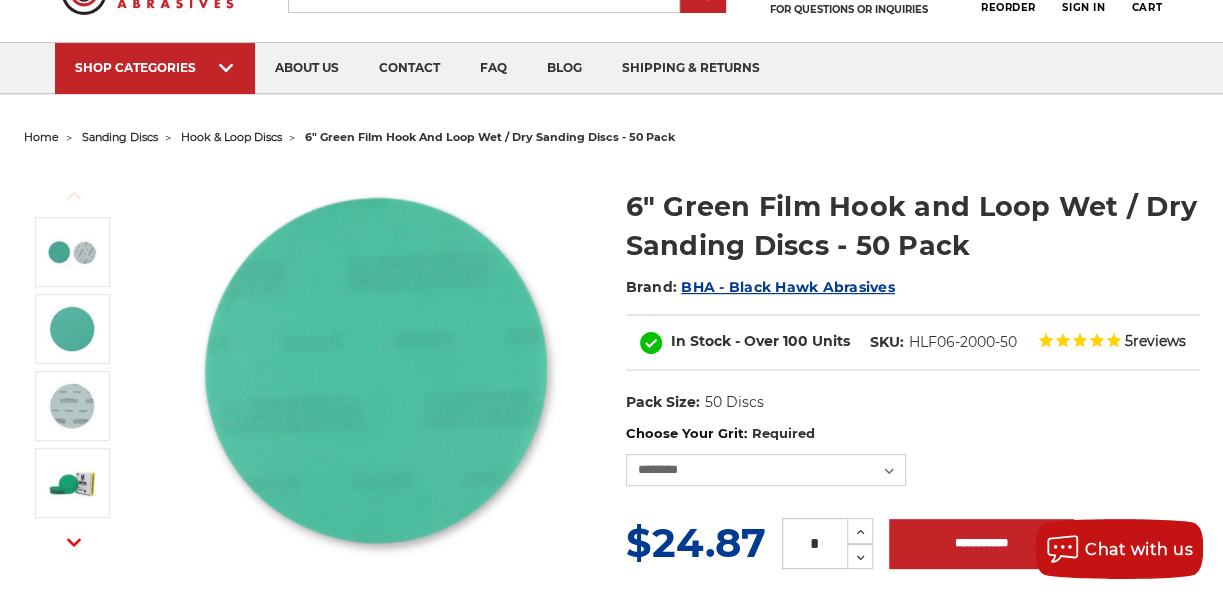 scroll, scrollTop: 18, scrollLeft: 0, axis: vertical 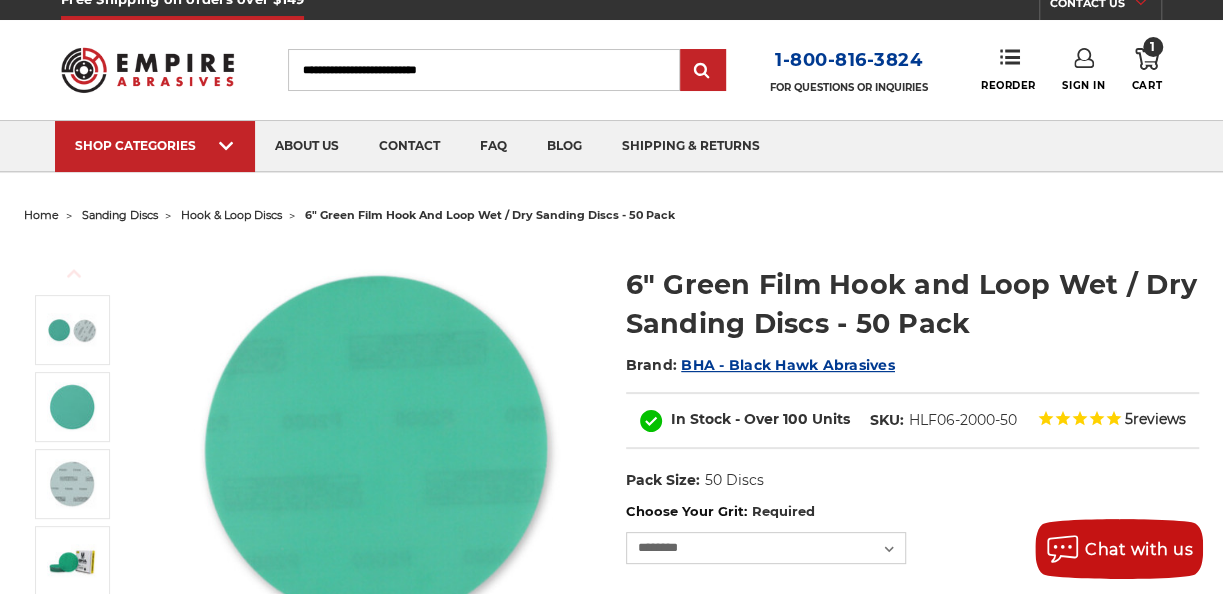 click on "hook & loop discs" at bounding box center (231, 215) 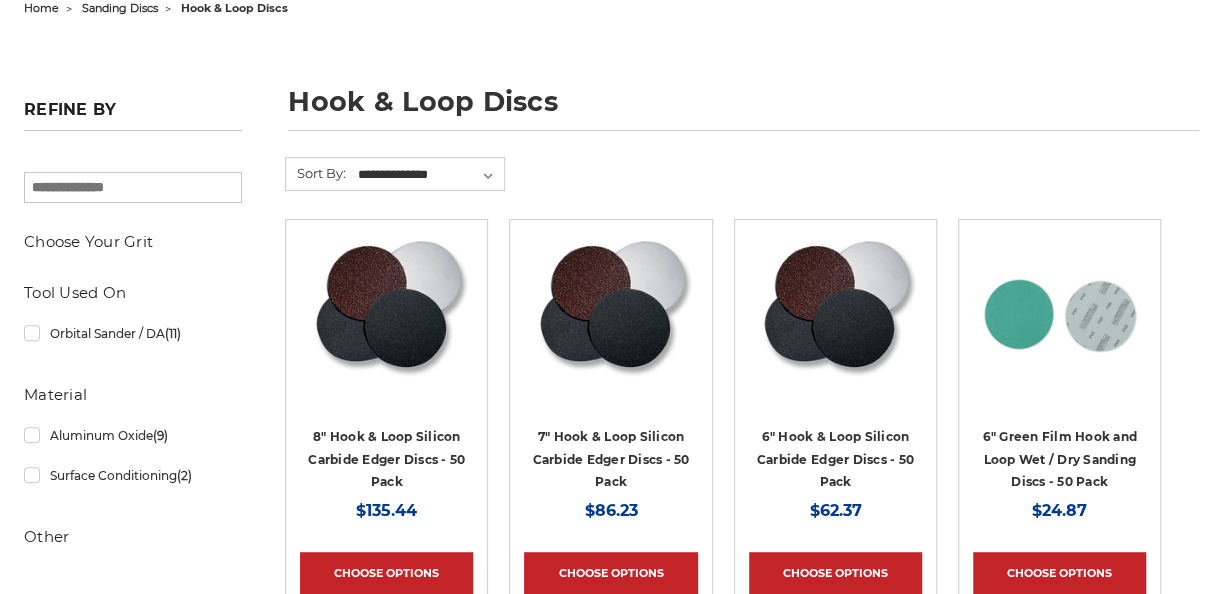 scroll, scrollTop: 400, scrollLeft: 0, axis: vertical 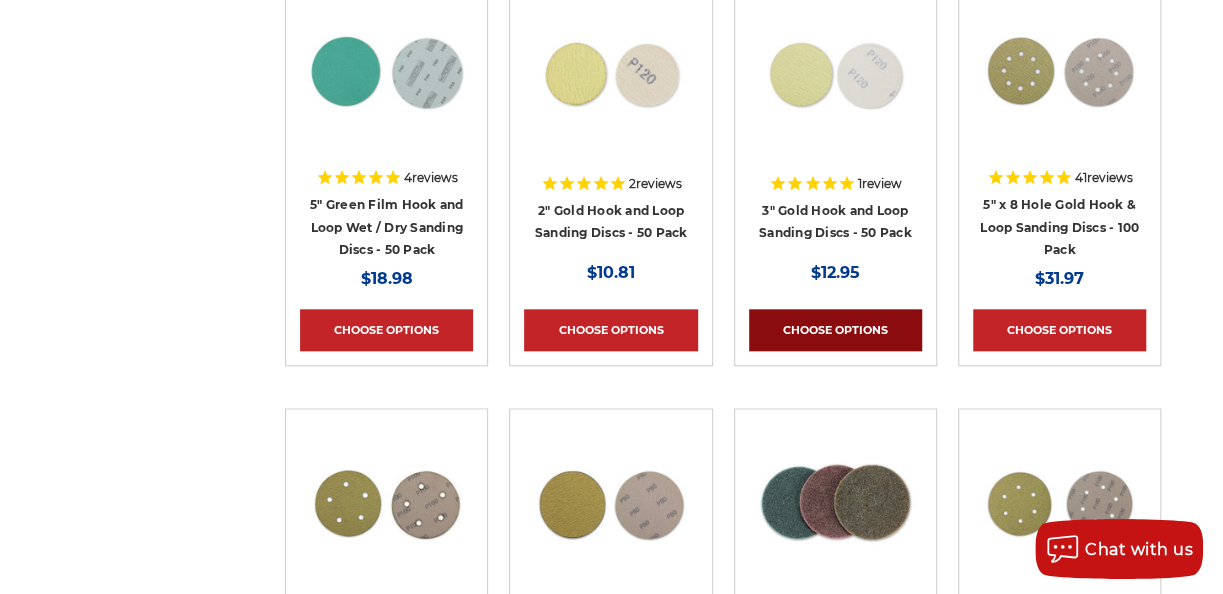 click on "Choose Options" at bounding box center [835, 330] 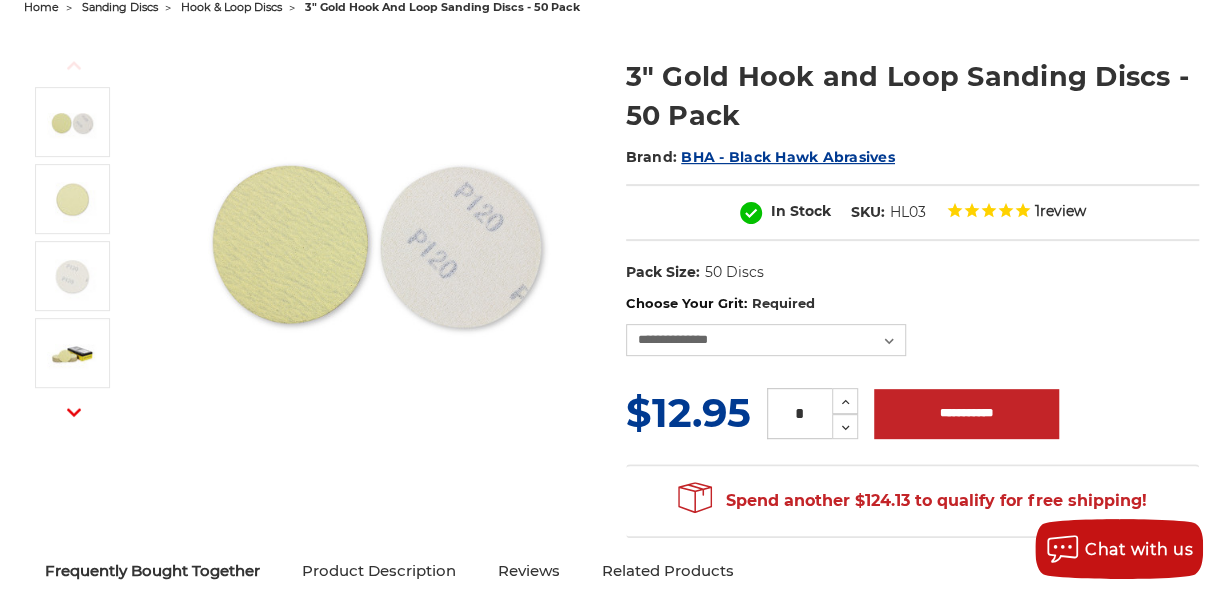 scroll, scrollTop: 300, scrollLeft: 0, axis: vertical 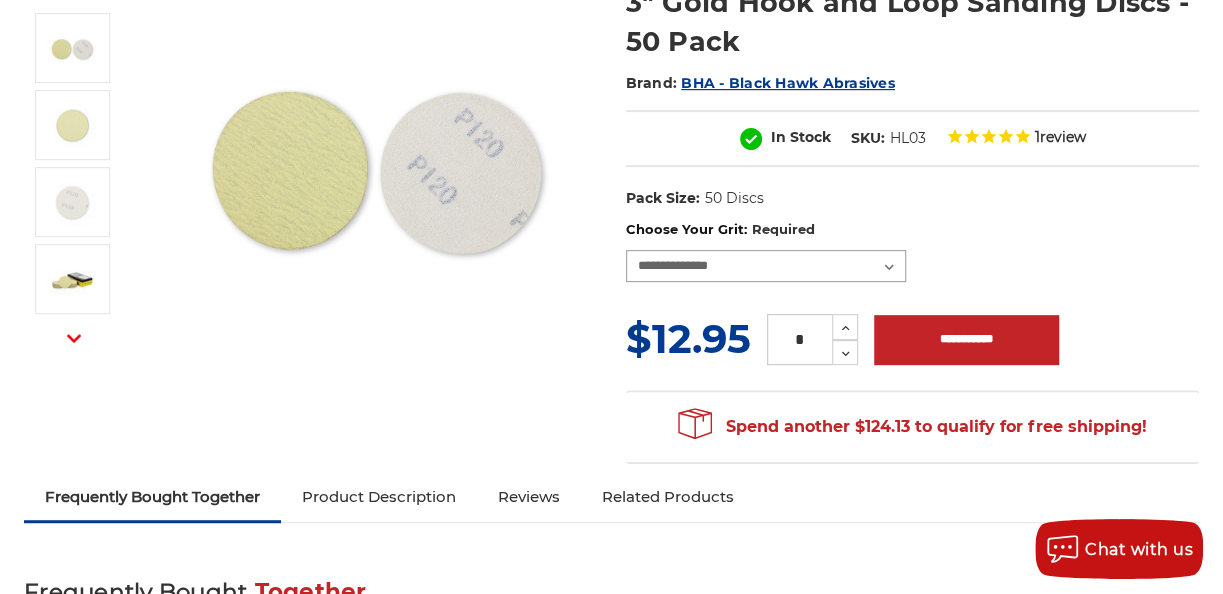 click on "**********" at bounding box center [766, 266] 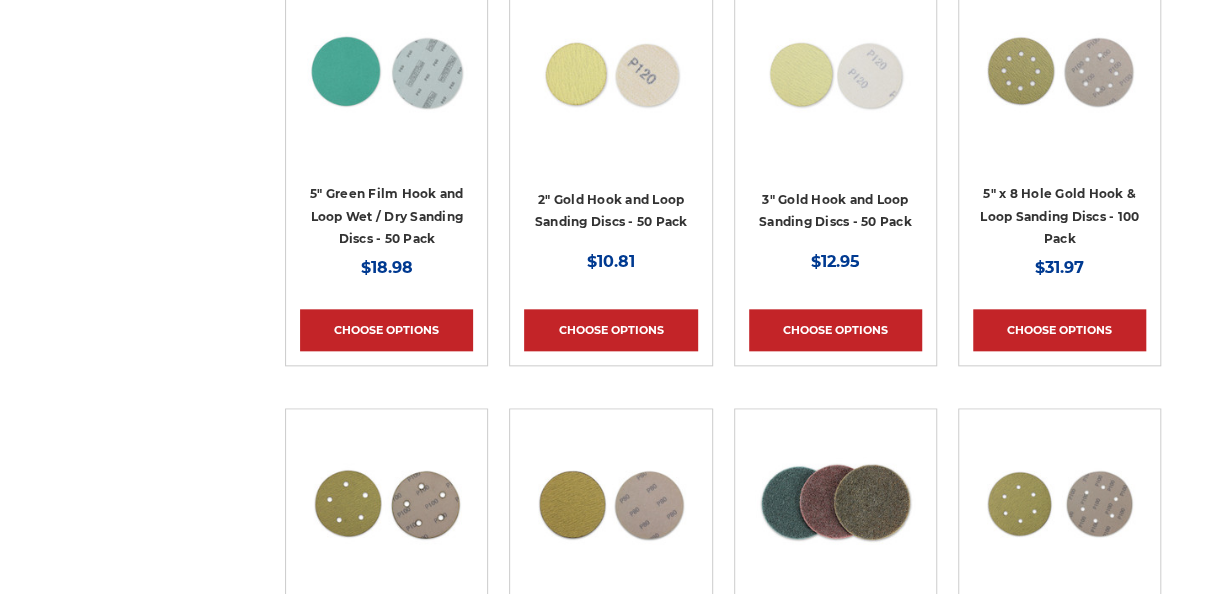 scroll, scrollTop: 800, scrollLeft: 0, axis: vertical 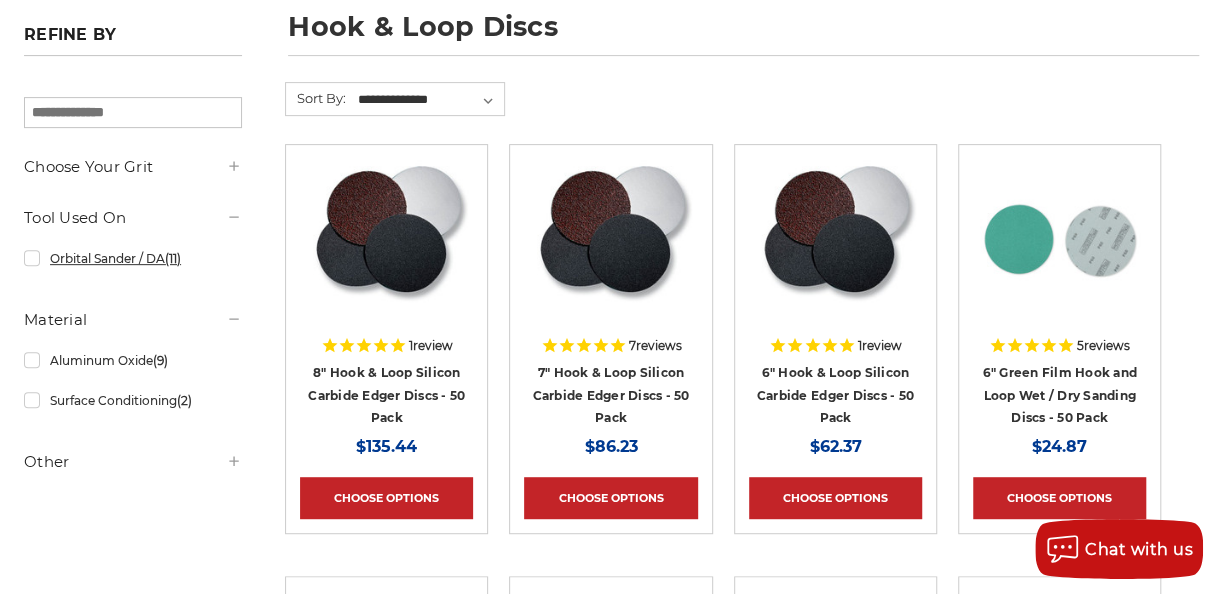 click on "Orbital Sander / DA
(11)" at bounding box center (133, 258) 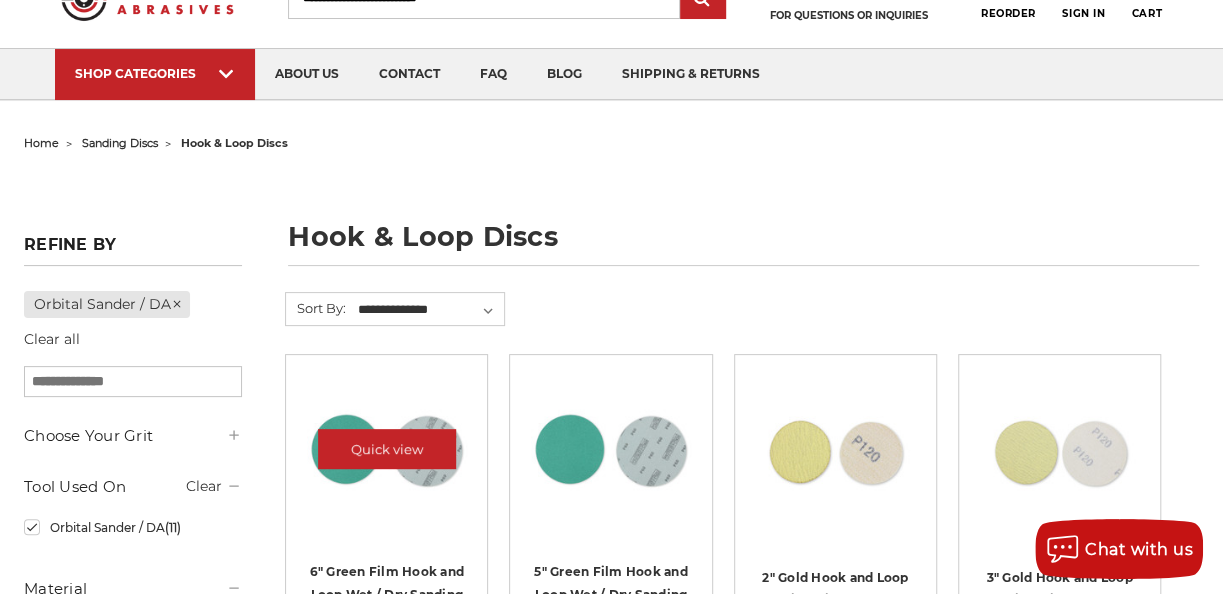 scroll, scrollTop: 200, scrollLeft: 0, axis: vertical 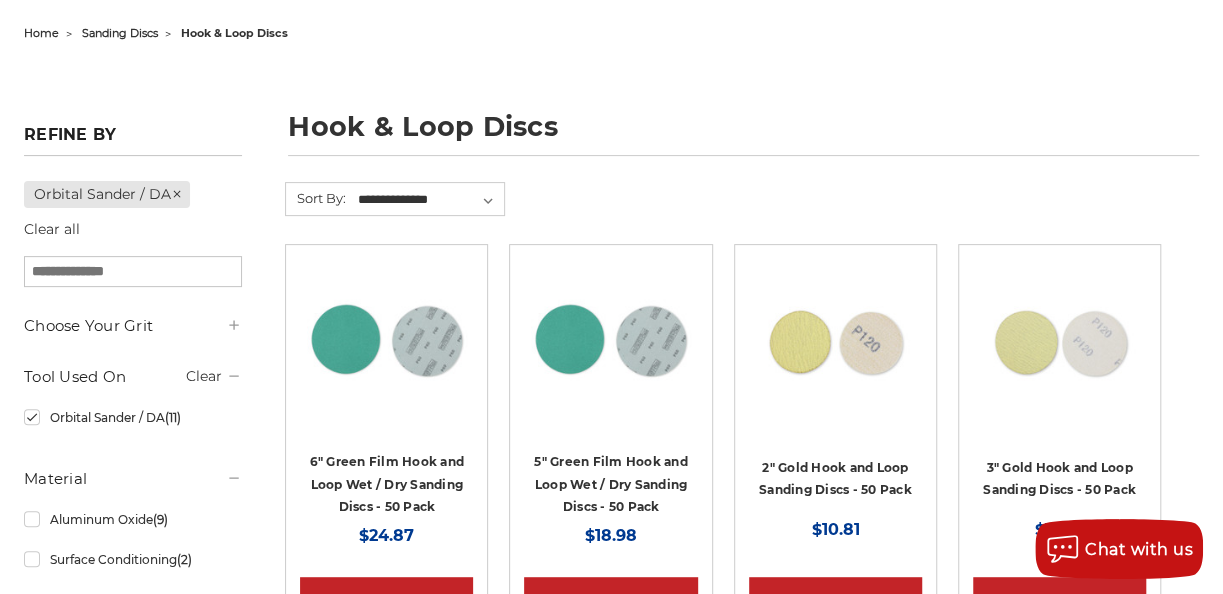 click 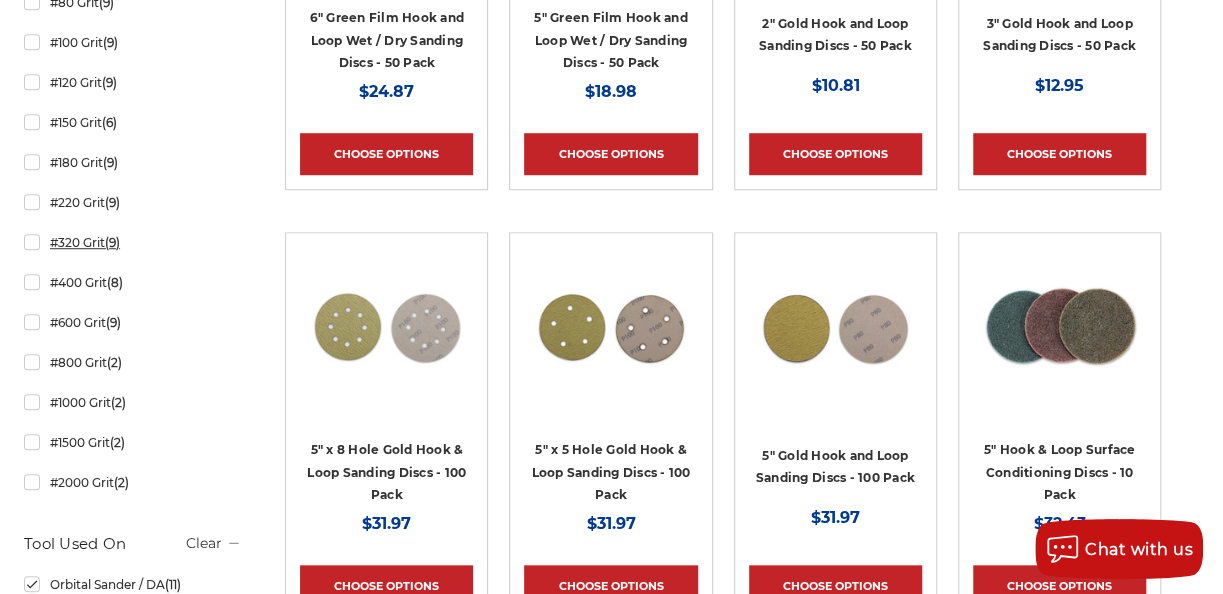 scroll, scrollTop: 800, scrollLeft: 0, axis: vertical 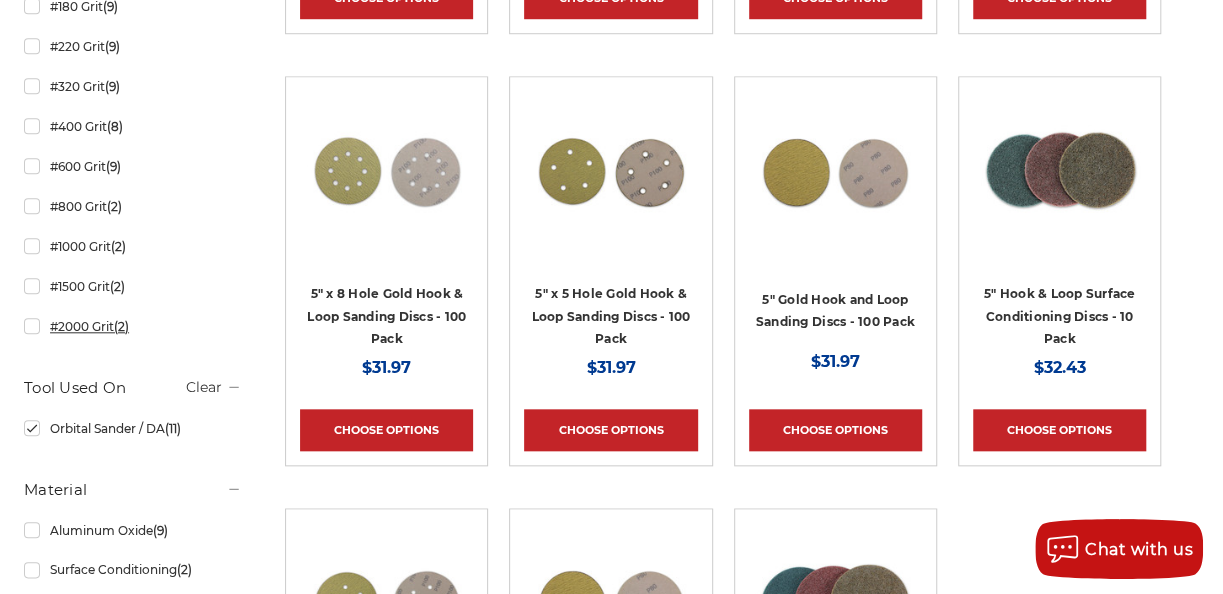 click on "#2000 Grit
(2)" at bounding box center (133, 326) 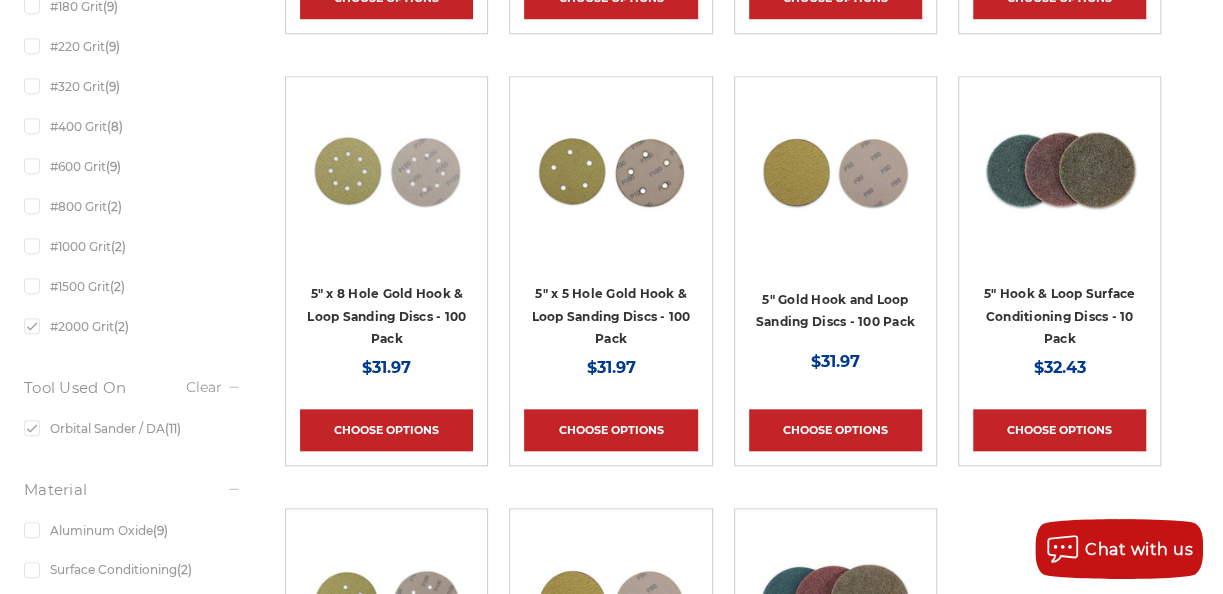 click at bounding box center [133, 185] 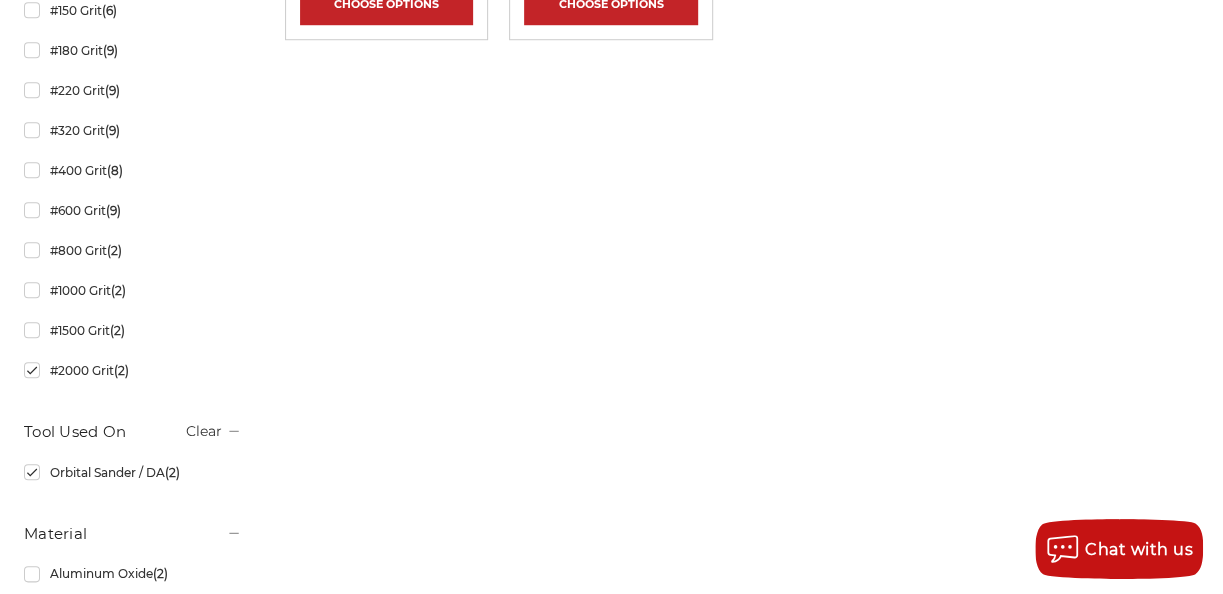 scroll, scrollTop: 800, scrollLeft: 0, axis: vertical 